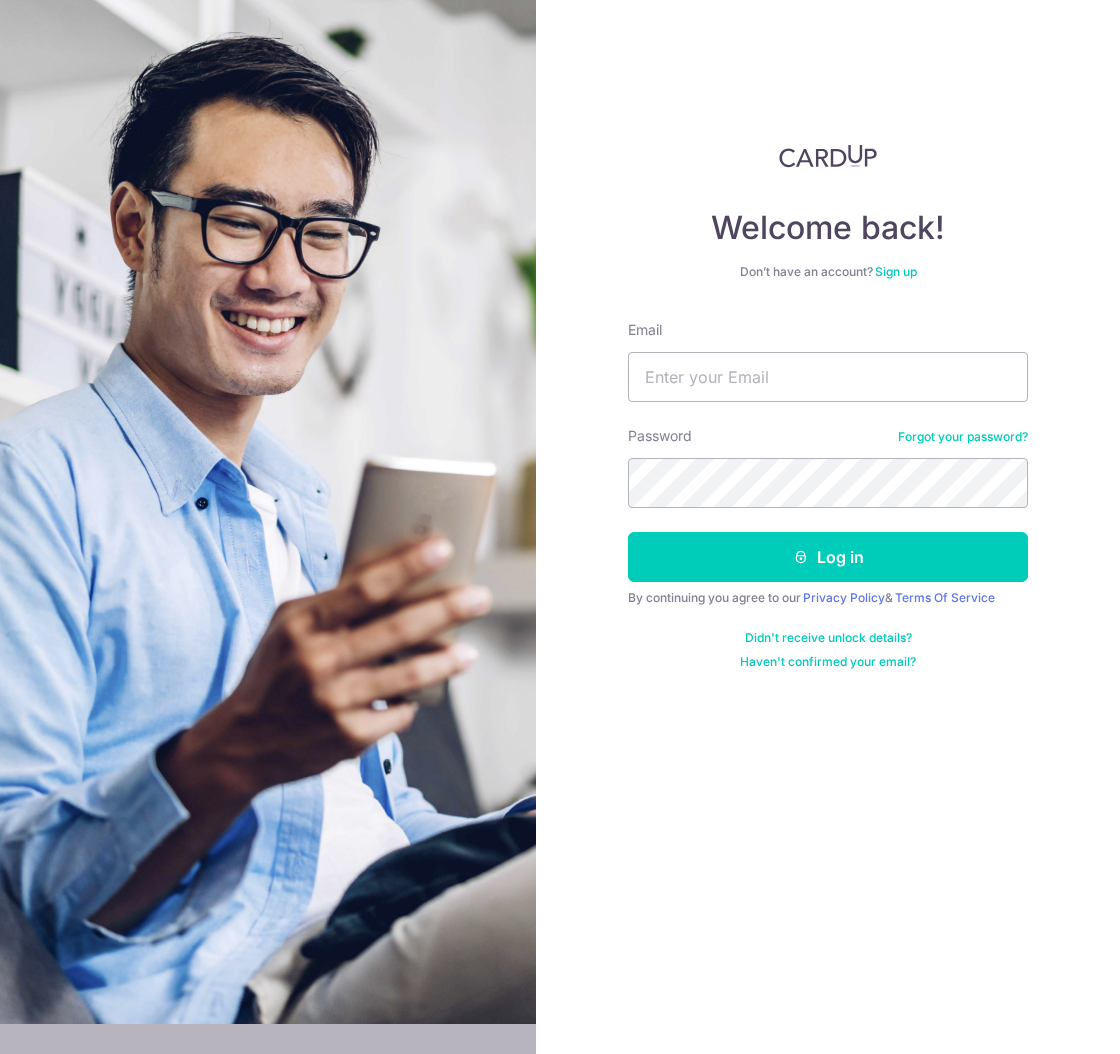scroll, scrollTop: 0, scrollLeft: 0, axis: both 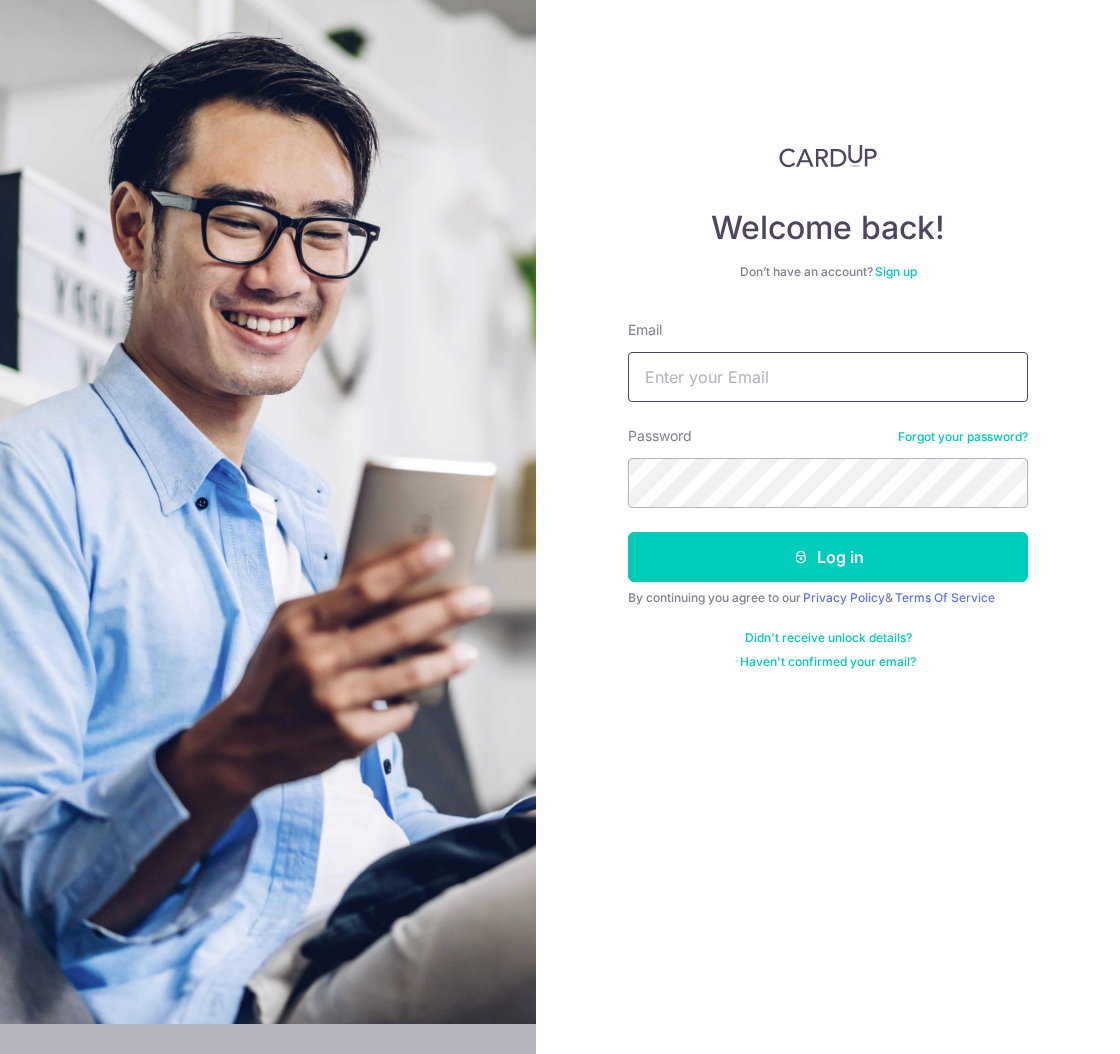 type on "[EMAIL]" 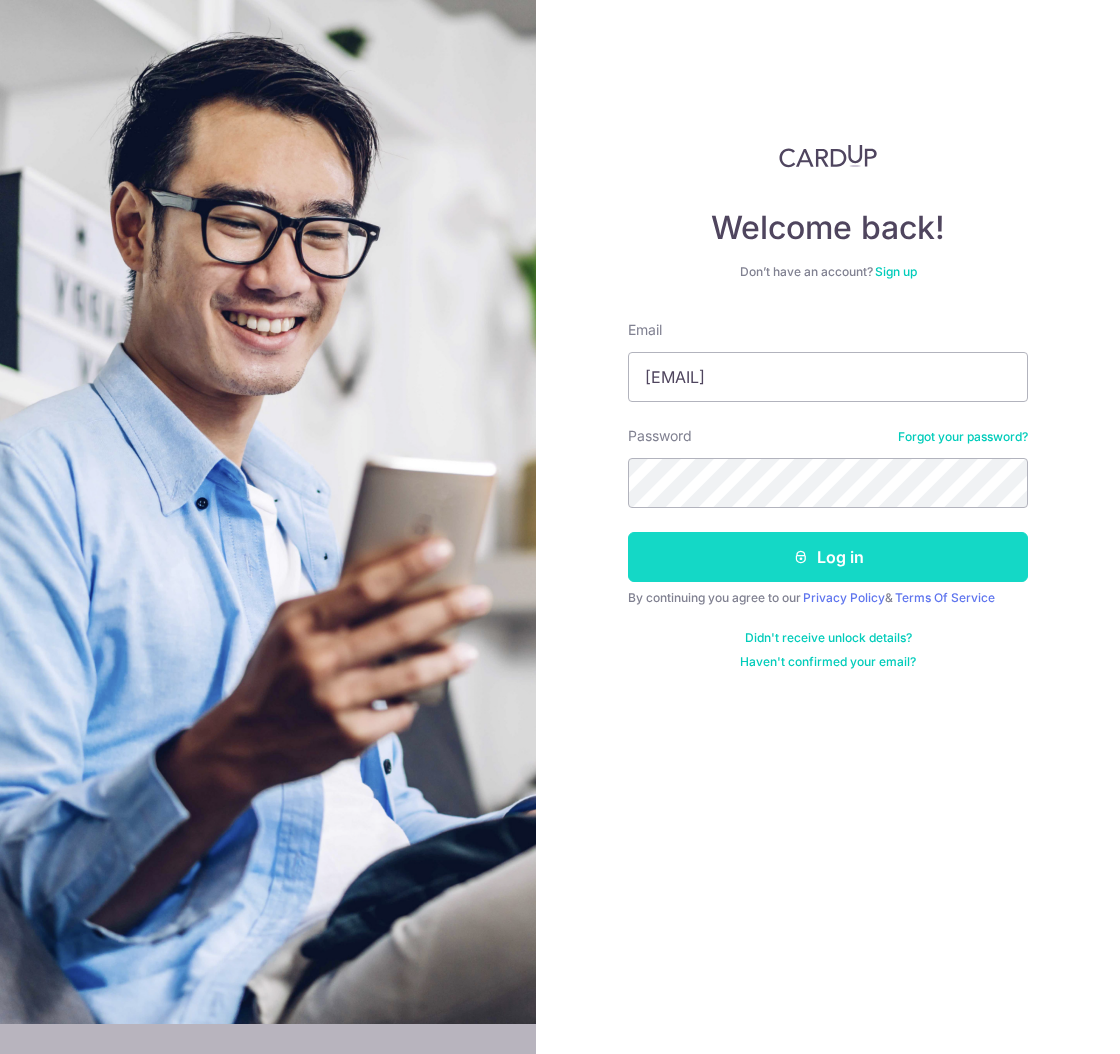 click on "Log in" at bounding box center (828, 557) 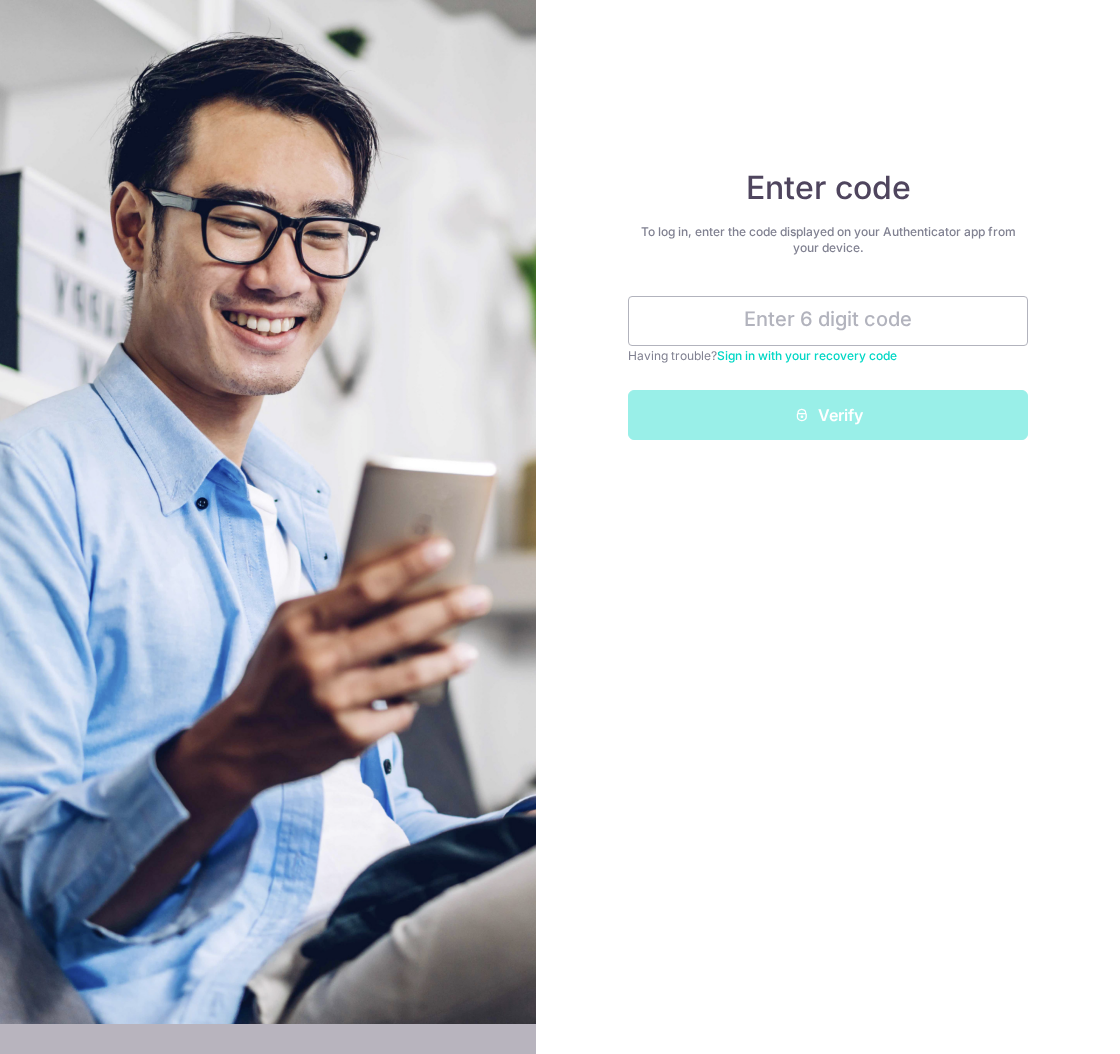 scroll, scrollTop: 0, scrollLeft: 0, axis: both 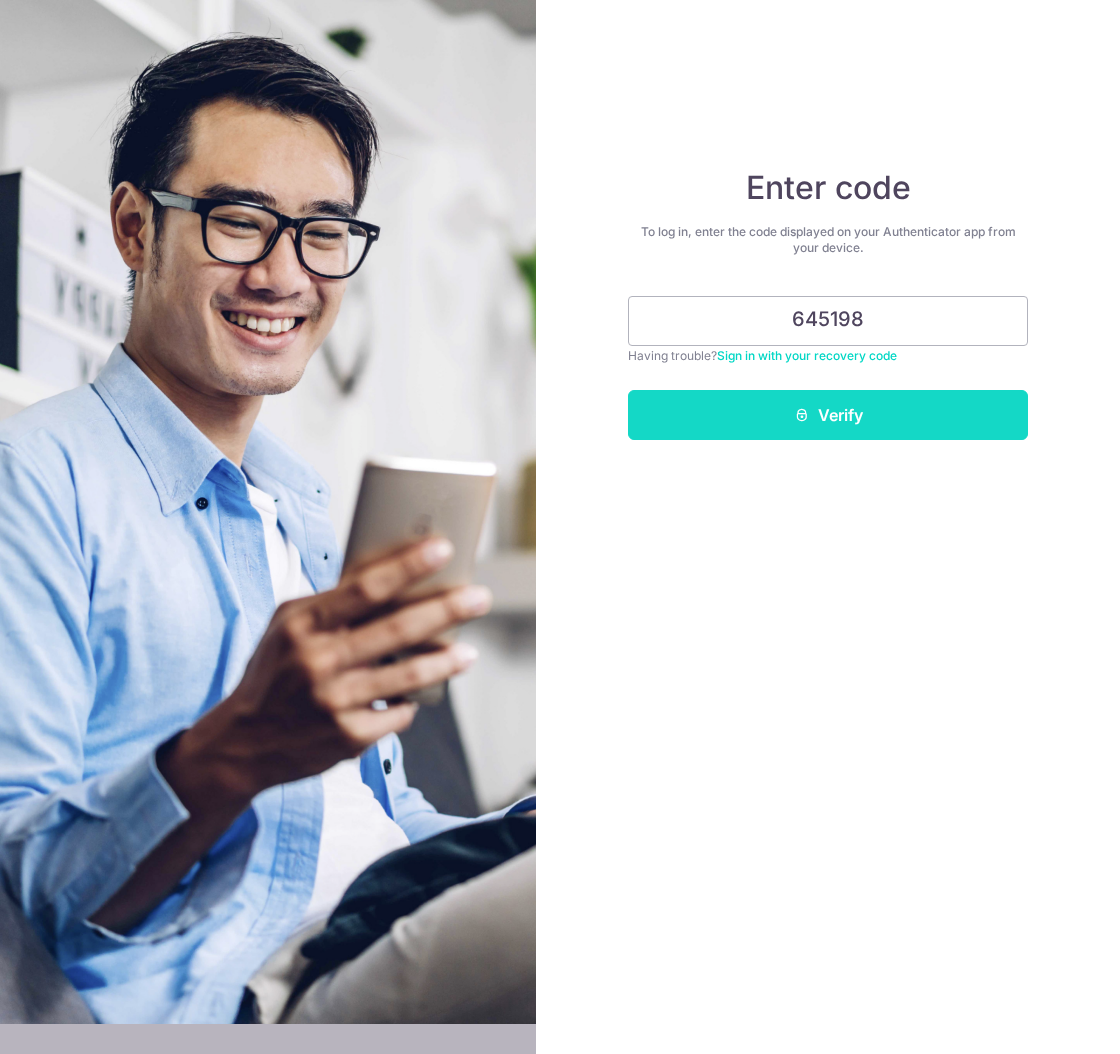 type on "645198" 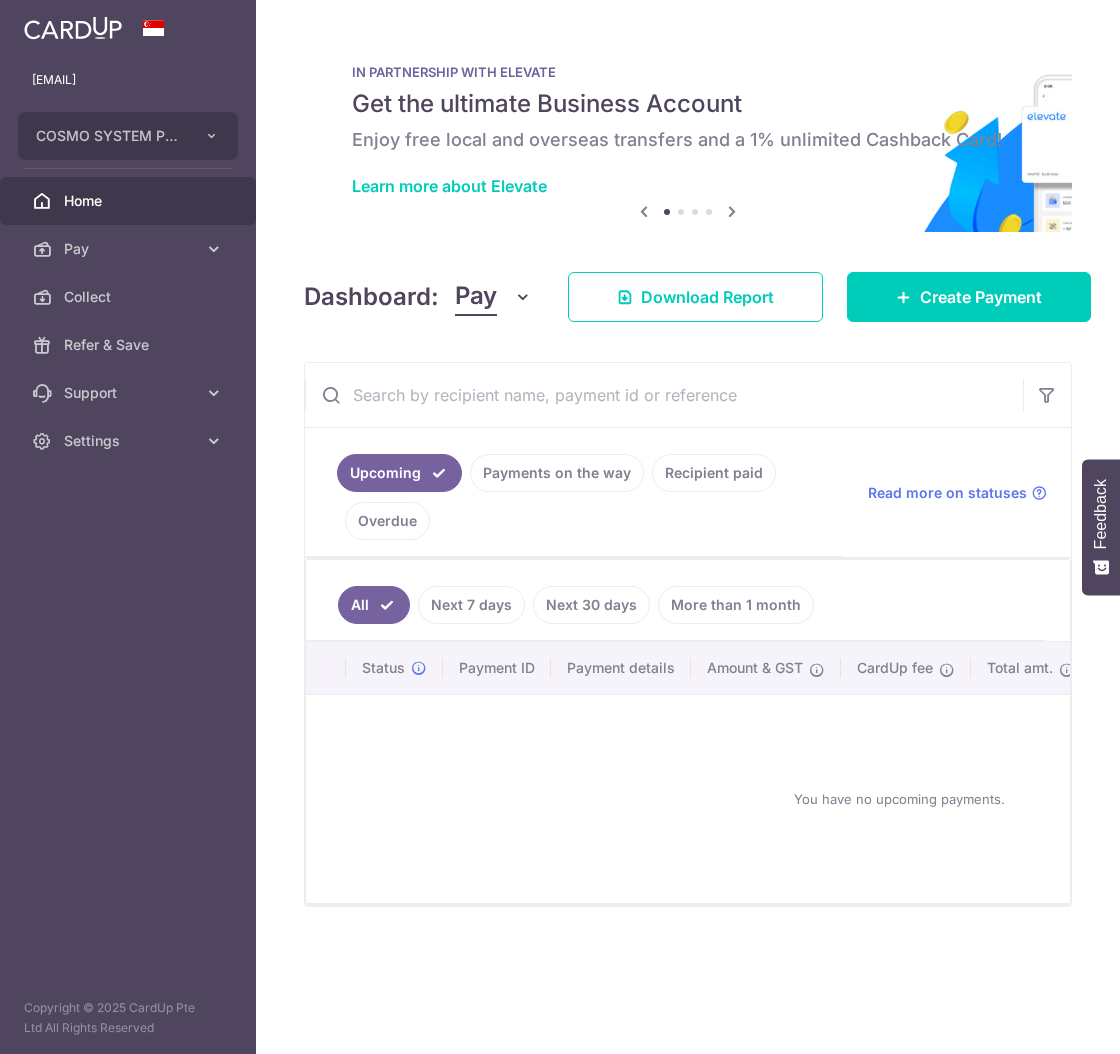 scroll, scrollTop: 0, scrollLeft: 0, axis: both 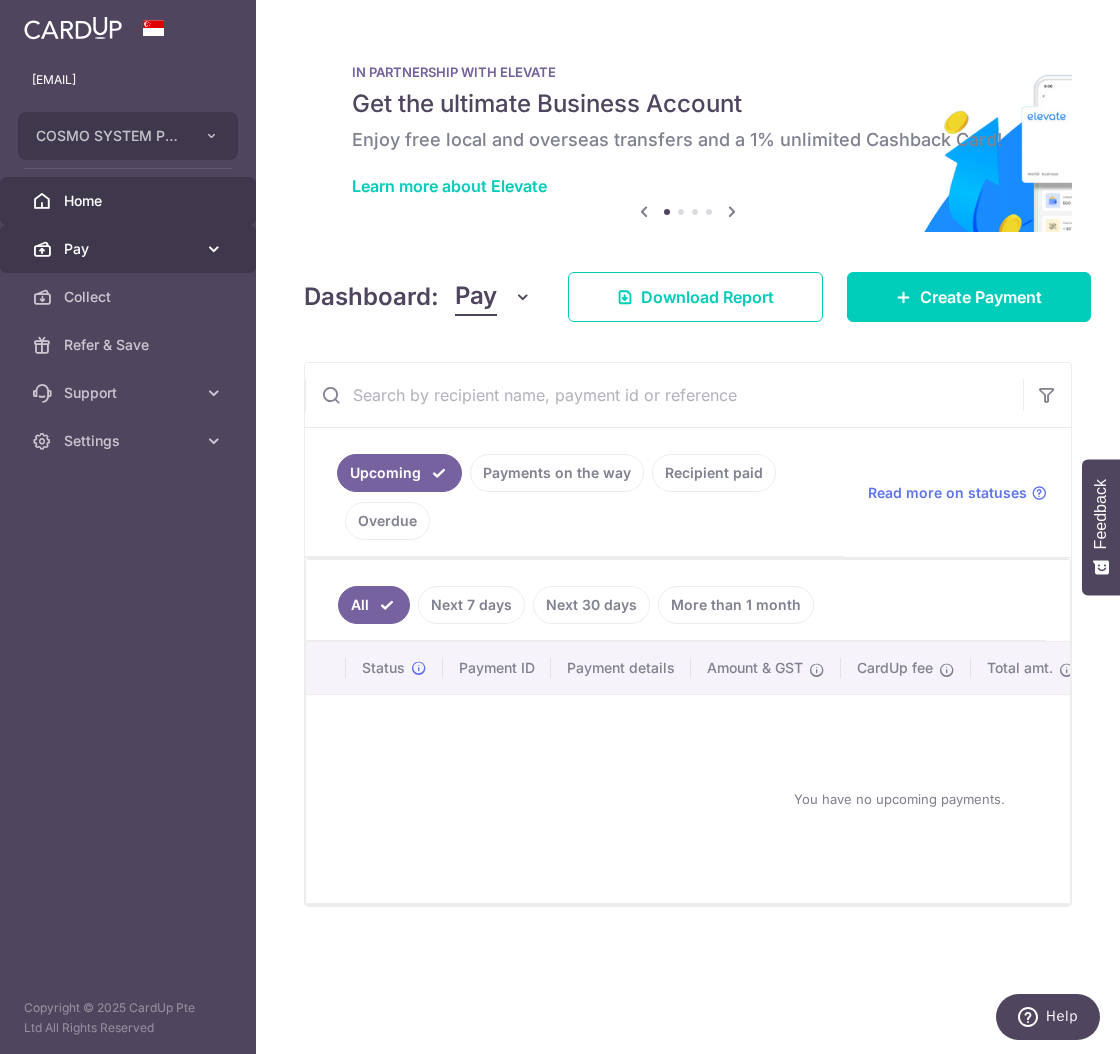 click on "Pay" at bounding box center [130, 249] 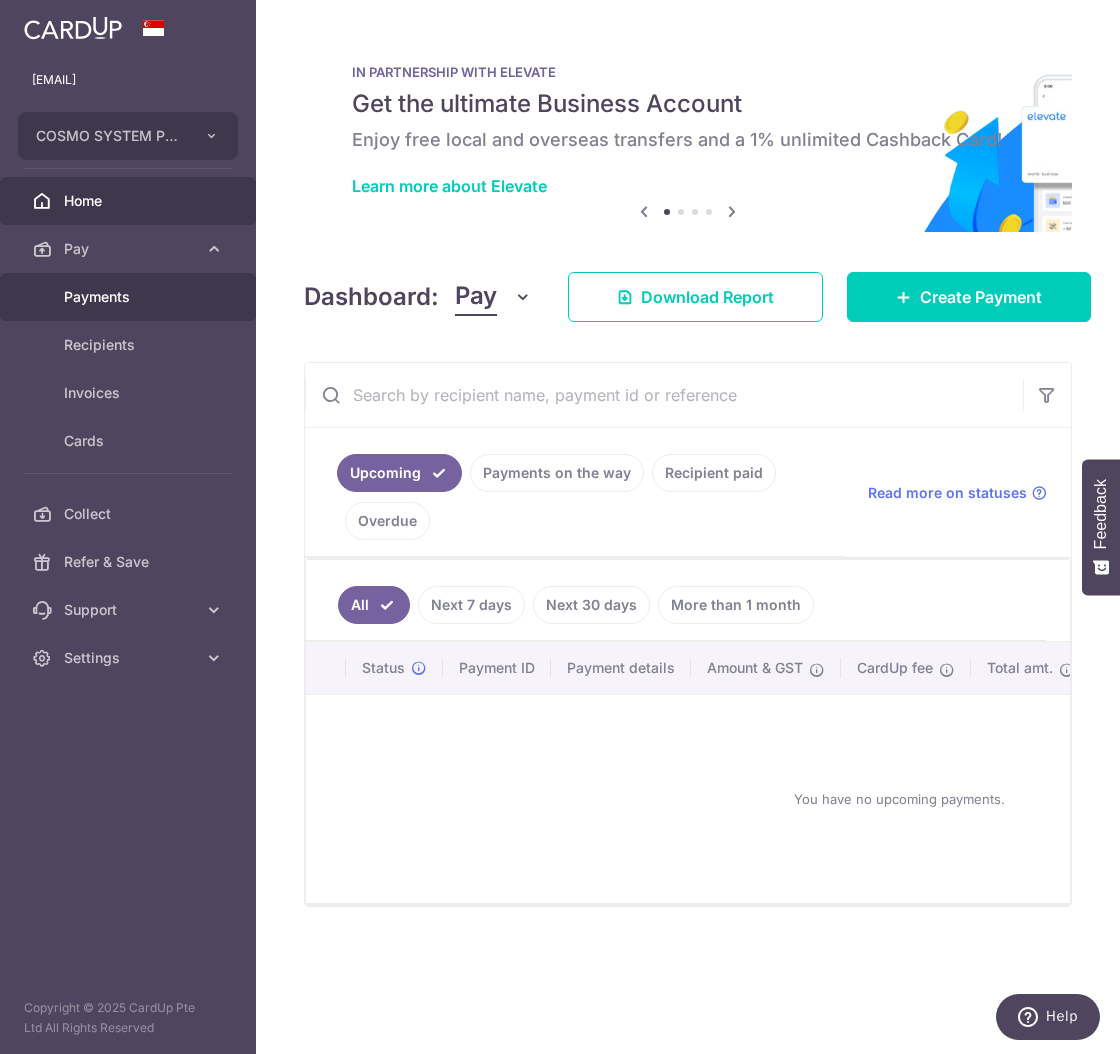 click on "Payments" at bounding box center (130, 297) 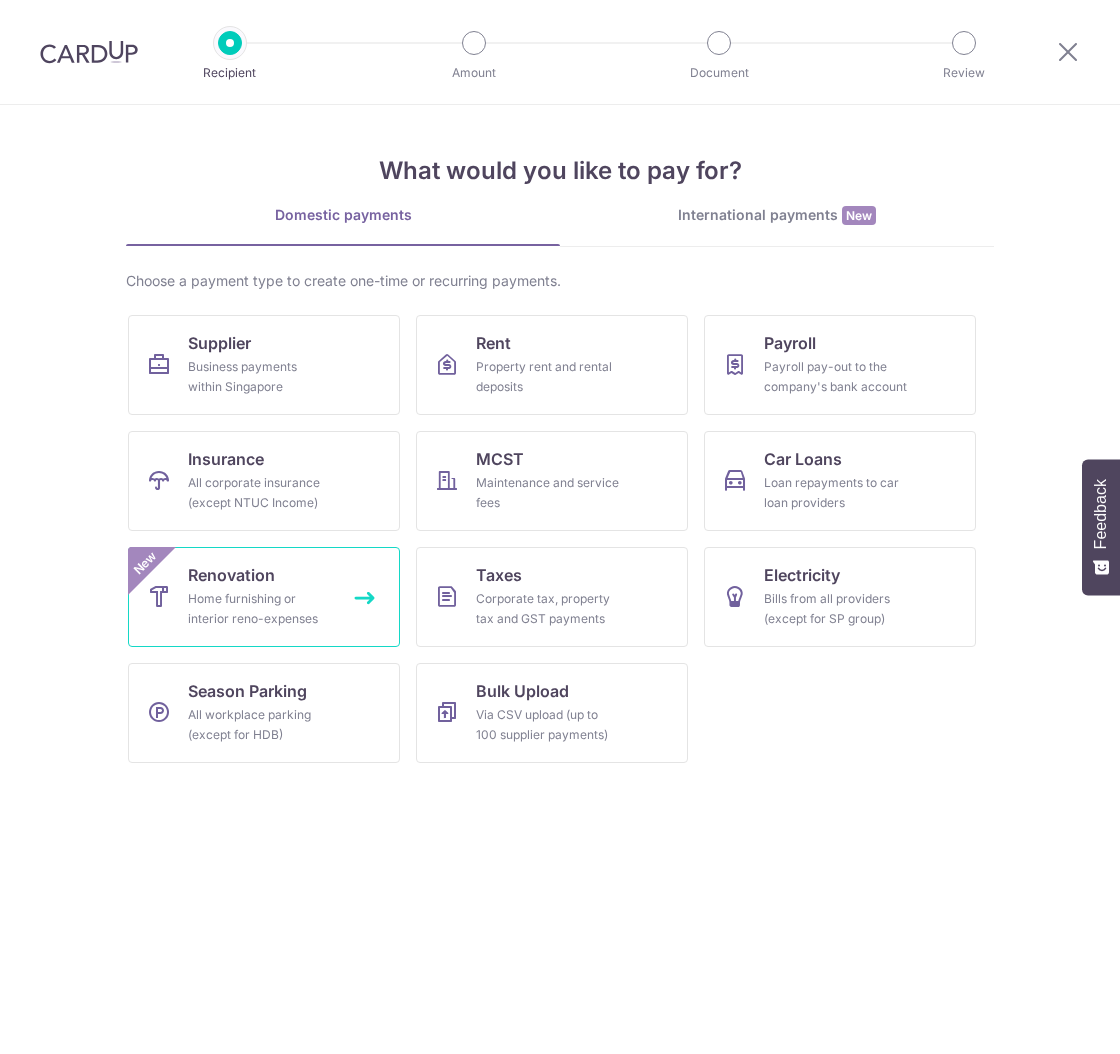 scroll, scrollTop: 0, scrollLeft: 0, axis: both 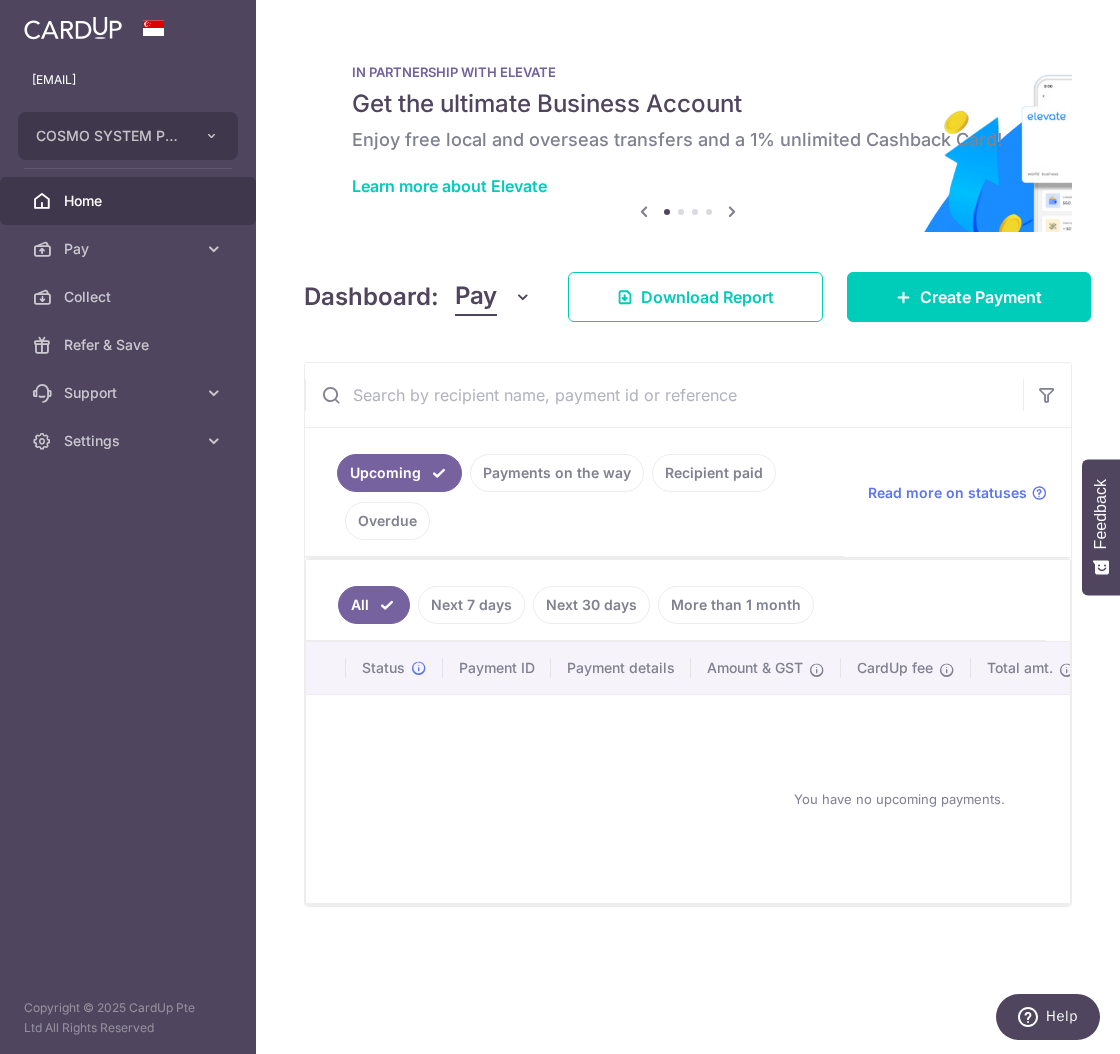 click on "Recipient paid" at bounding box center [714, 473] 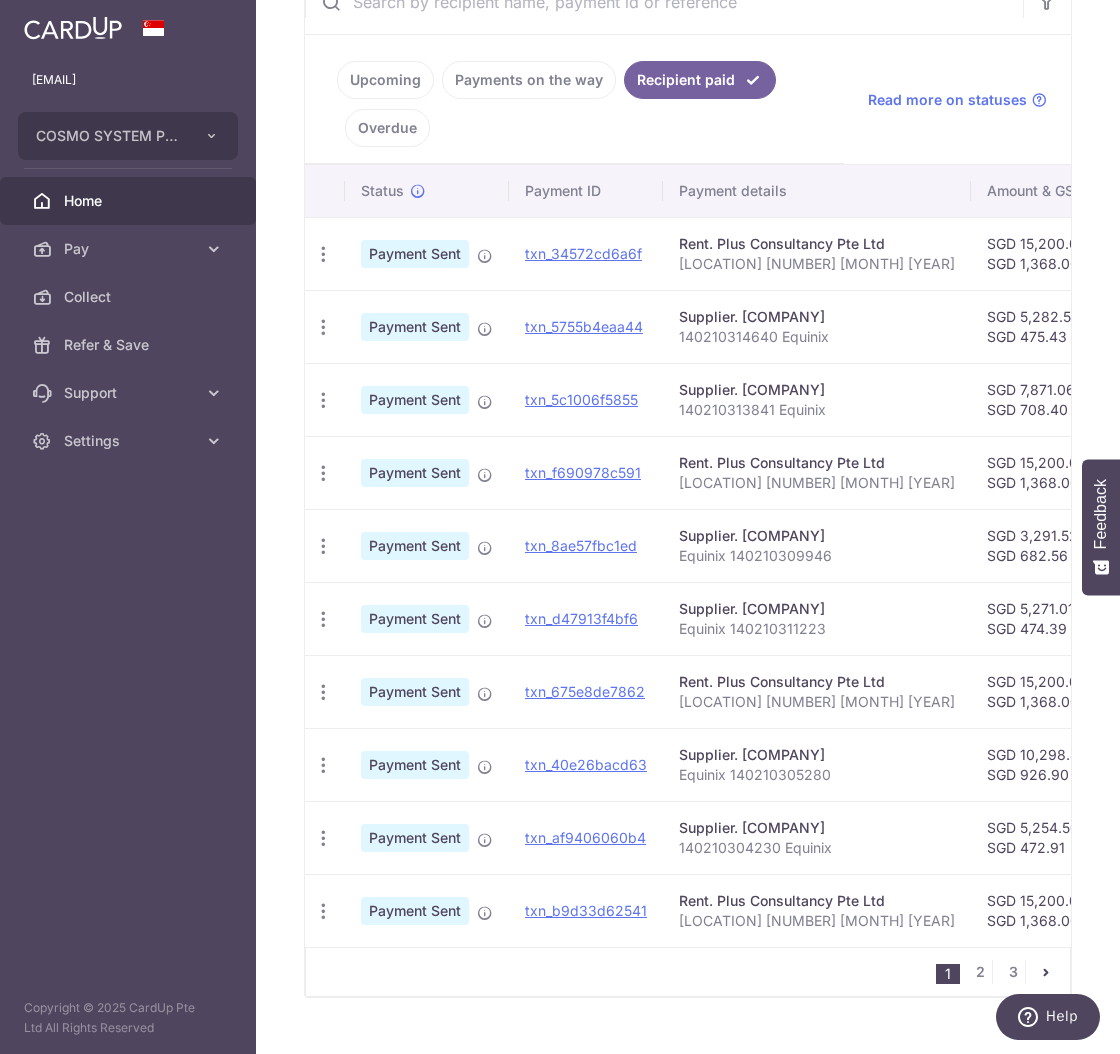 scroll, scrollTop: 396, scrollLeft: 0, axis: vertical 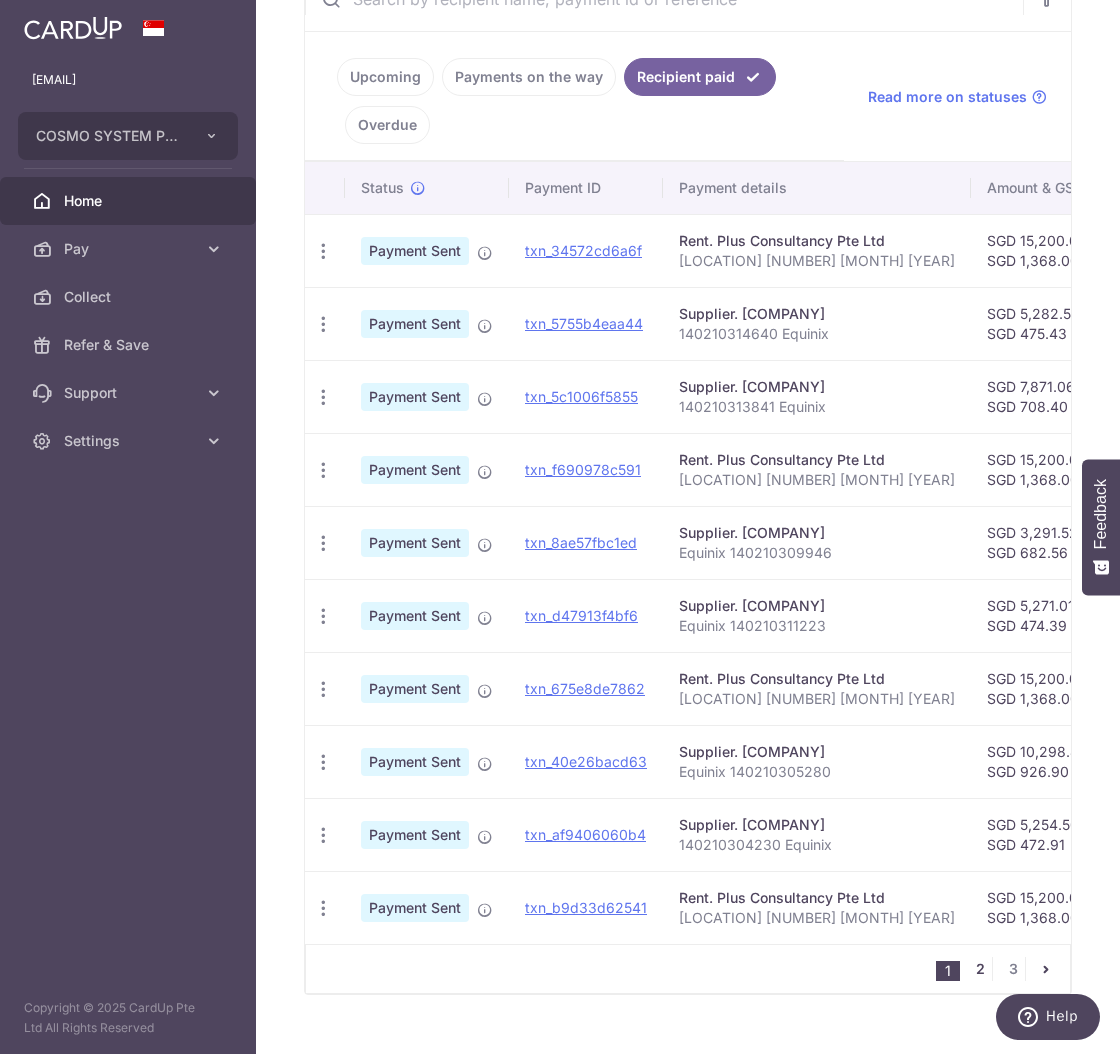 click on "2" at bounding box center [980, 969] 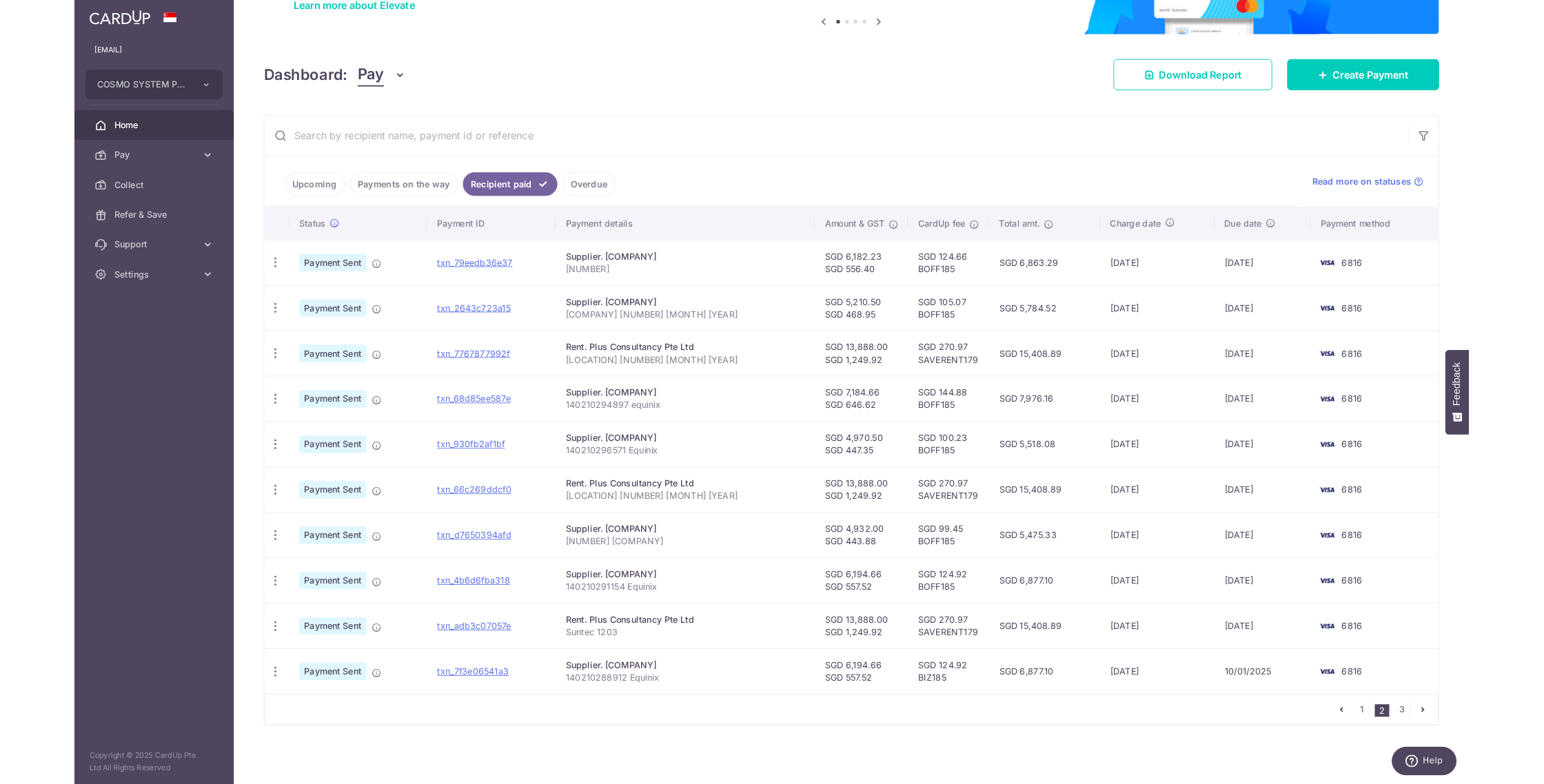scroll, scrollTop: 122, scrollLeft: 0, axis: vertical 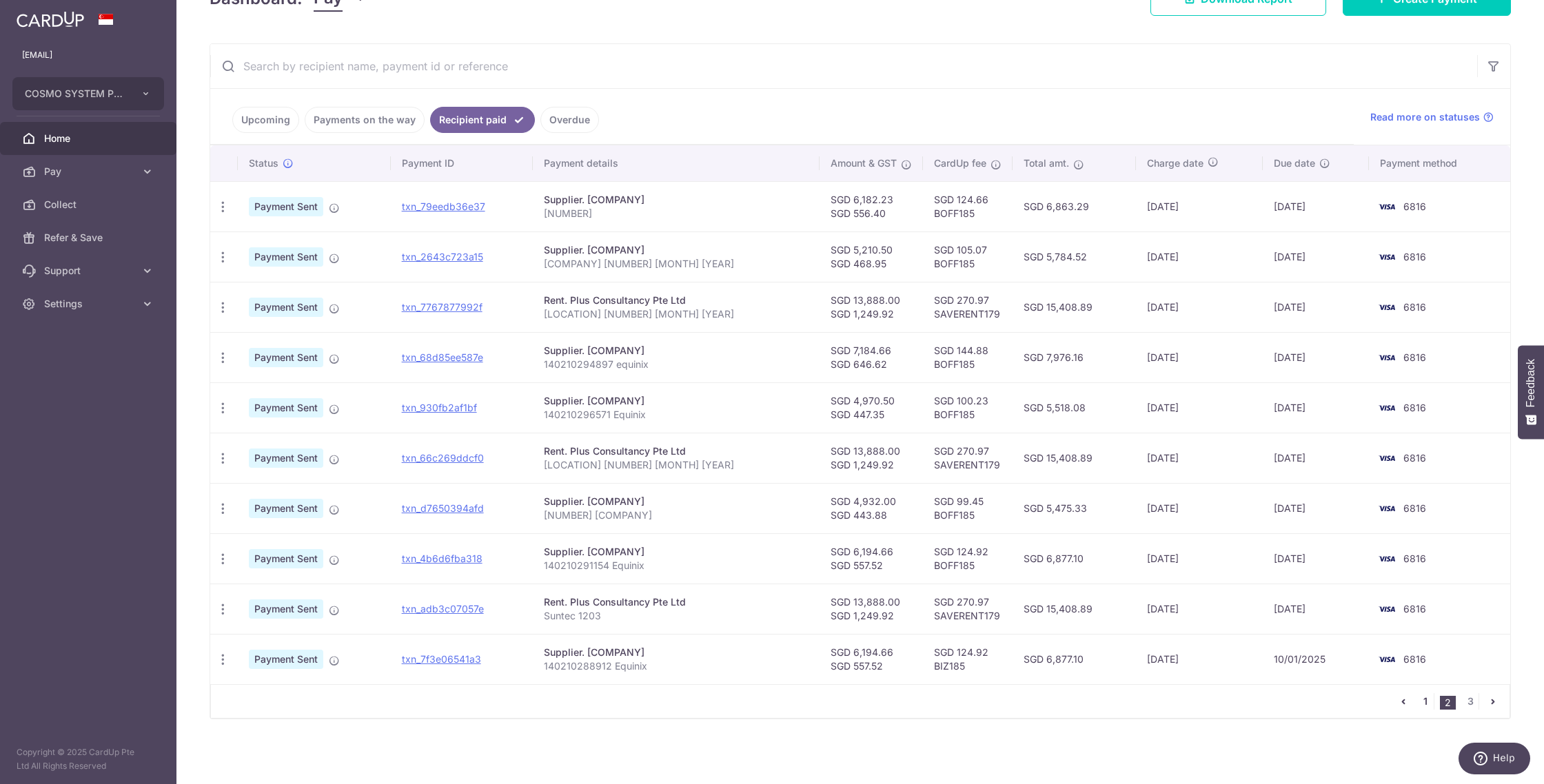 click on "1" at bounding box center (1425, 701) 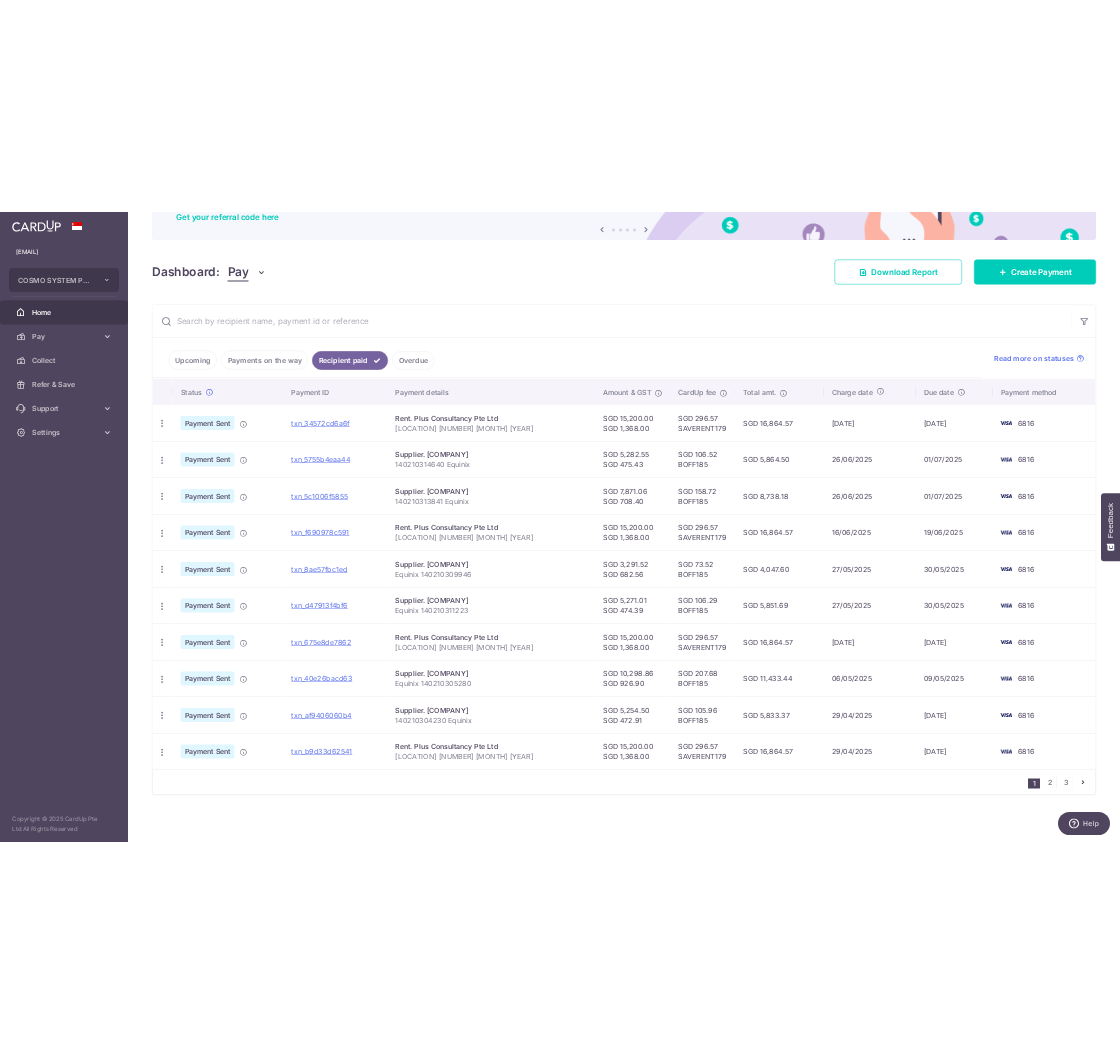 scroll, scrollTop: 323, scrollLeft: 0, axis: vertical 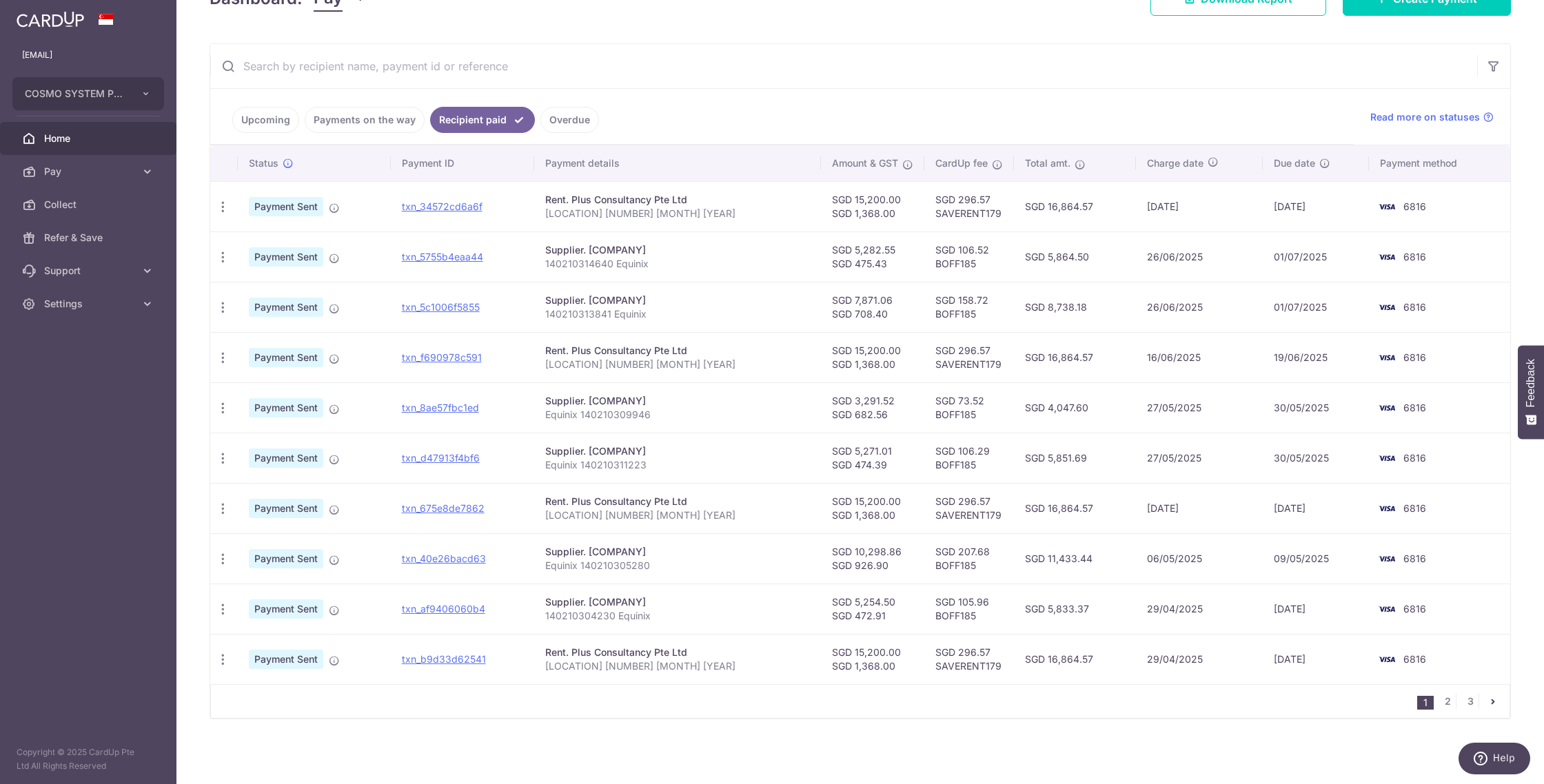 click on "1
2
3" at bounding box center [860, 701] 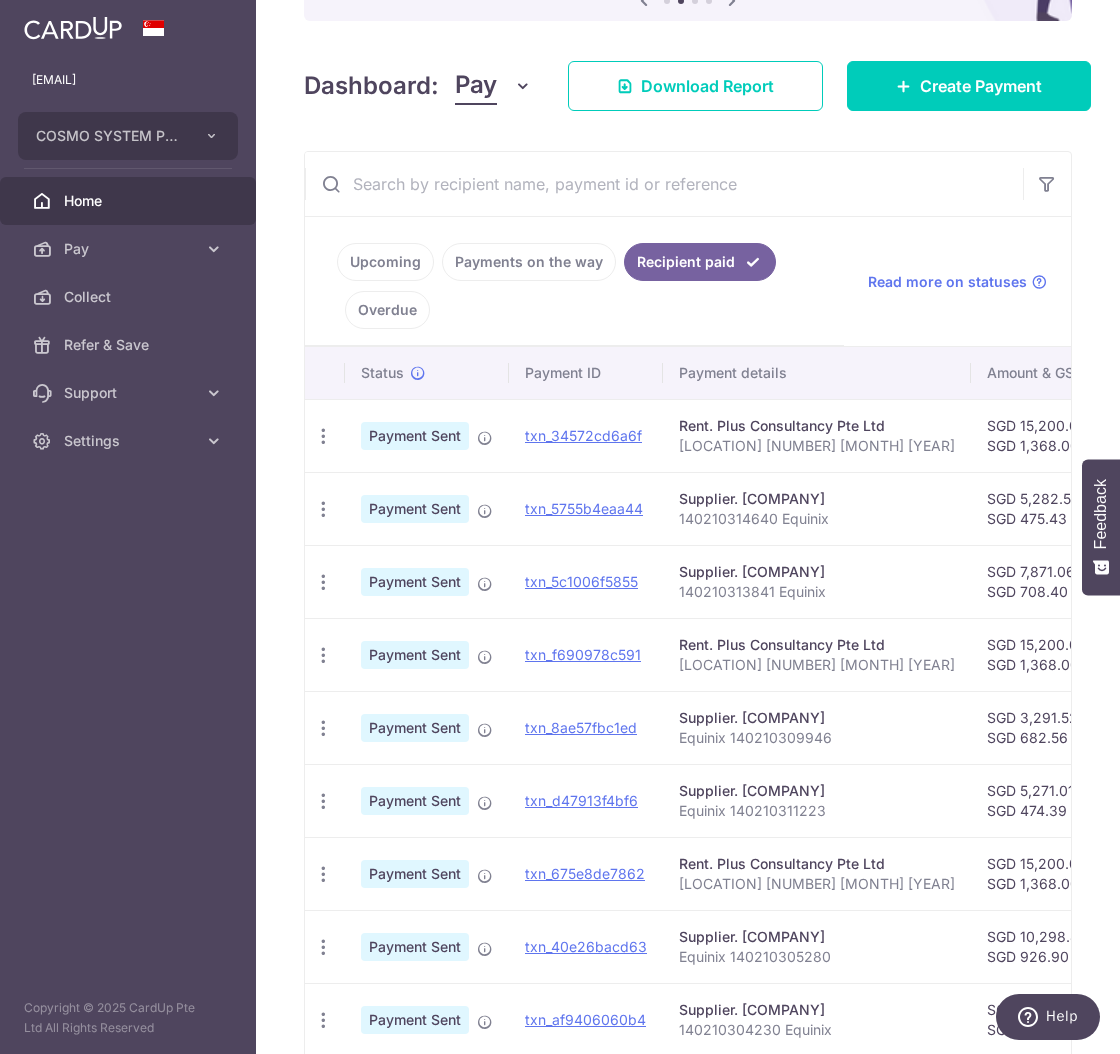 scroll, scrollTop: 283, scrollLeft: 0, axis: vertical 